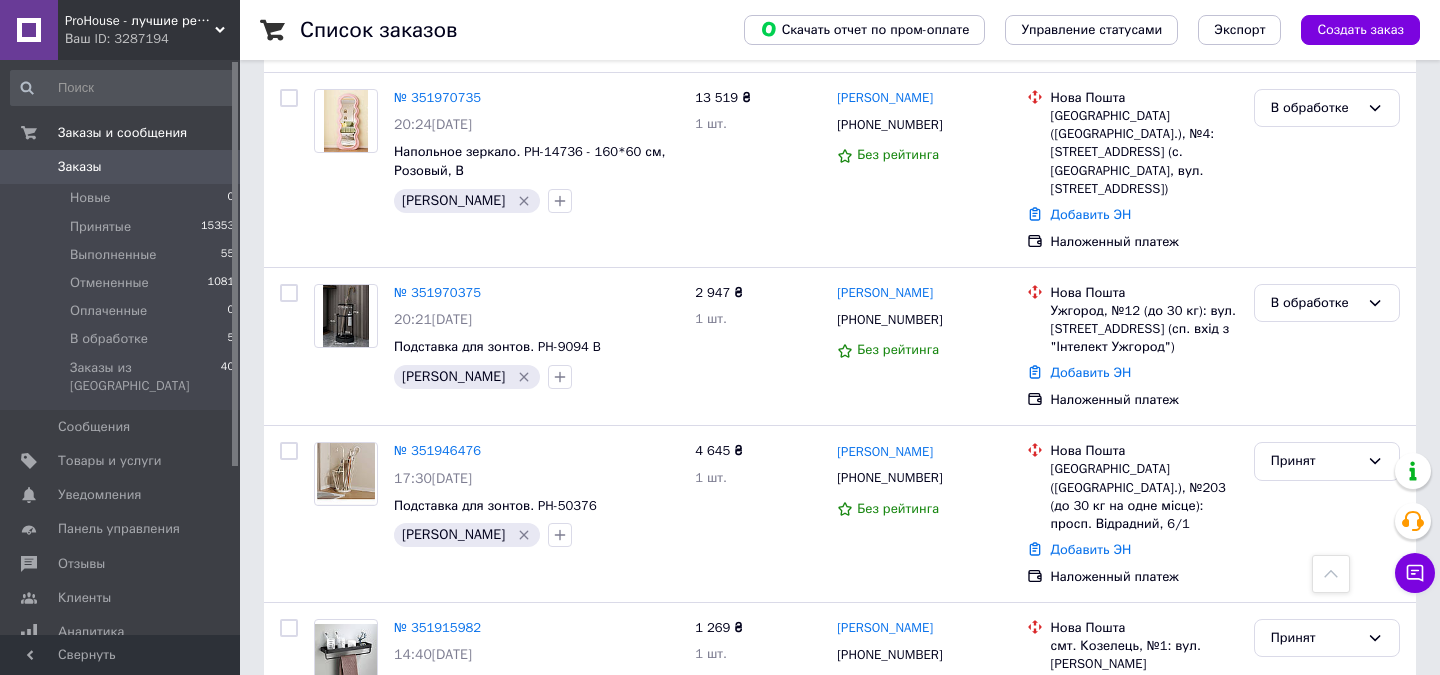 scroll, scrollTop: 499, scrollLeft: 0, axis: vertical 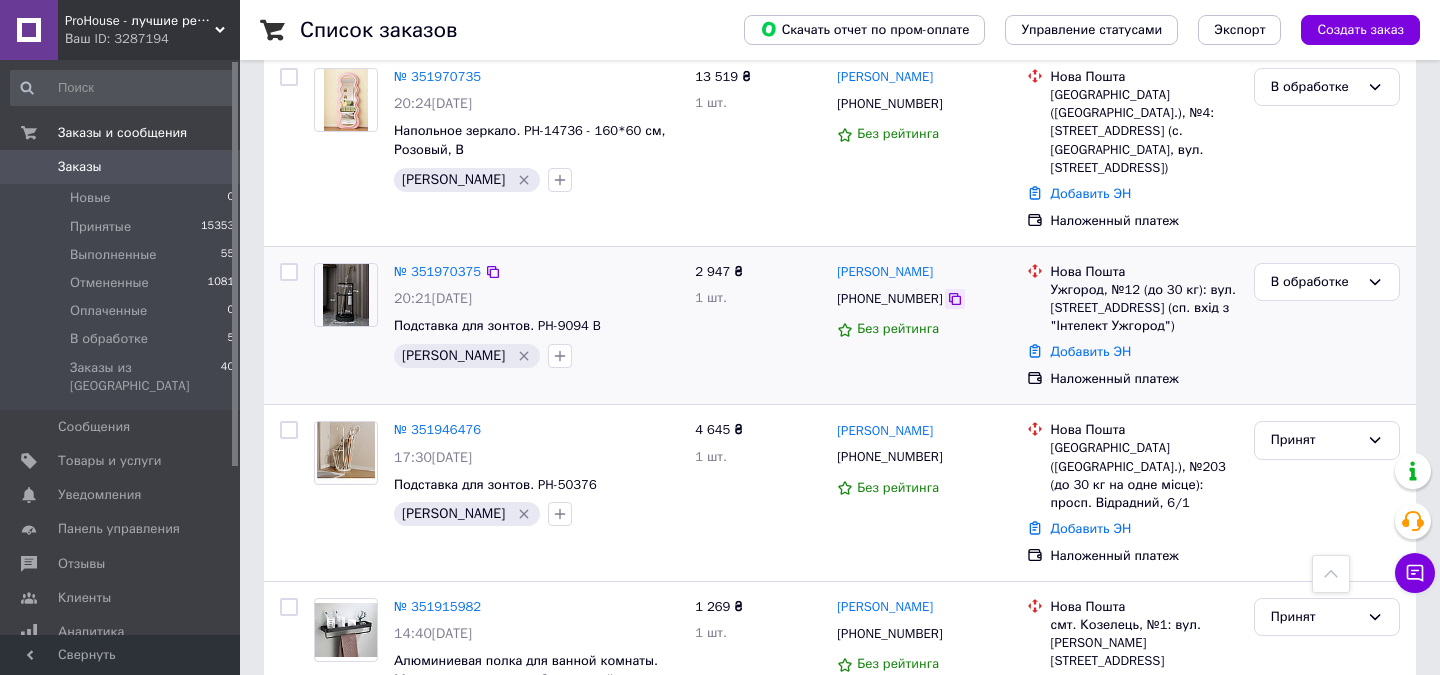 click 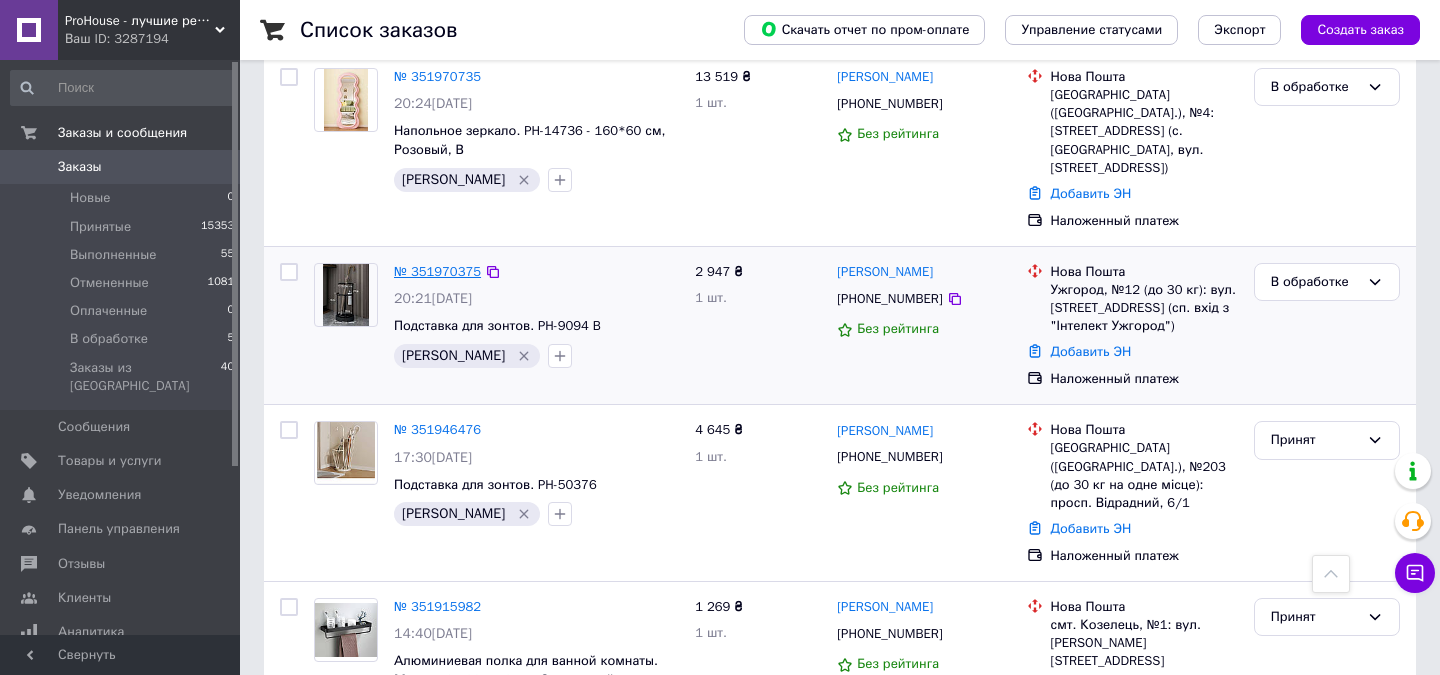 click on "№ 351970375" at bounding box center (437, 271) 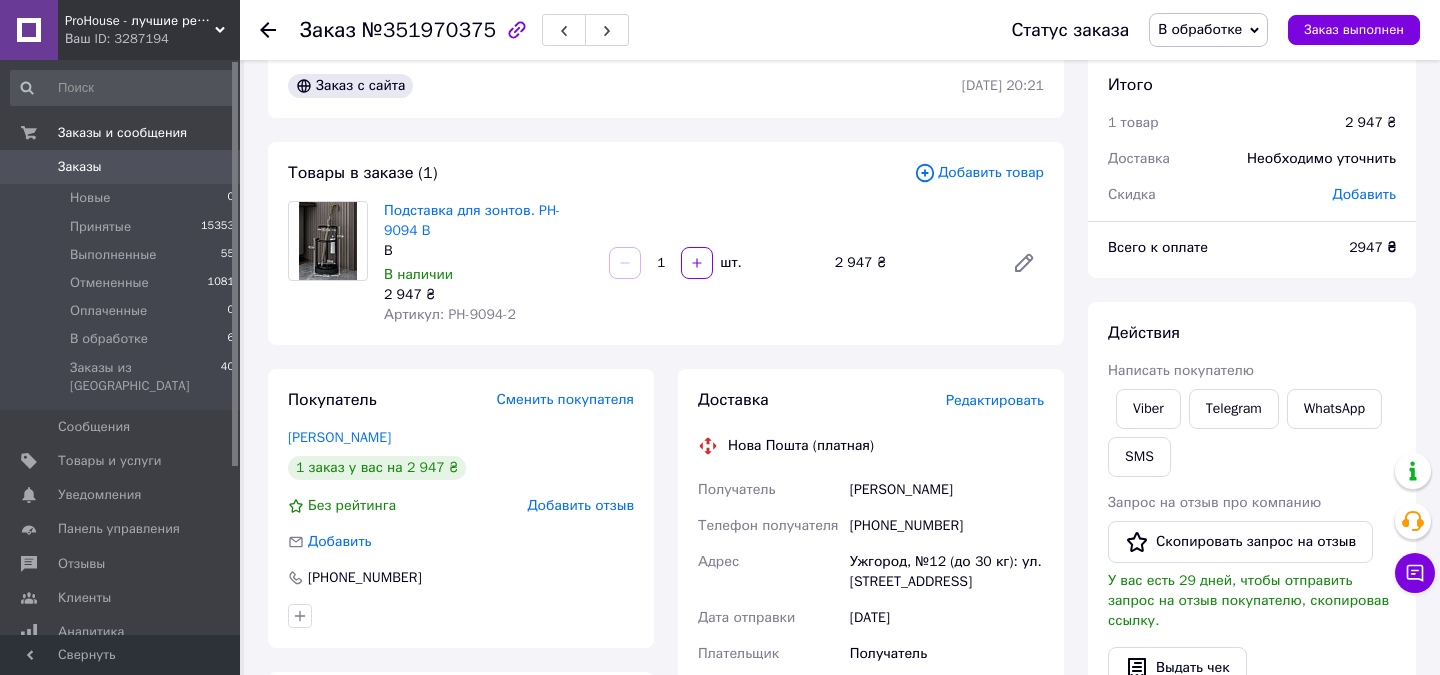 scroll, scrollTop: 28, scrollLeft: 0, axis: vertical 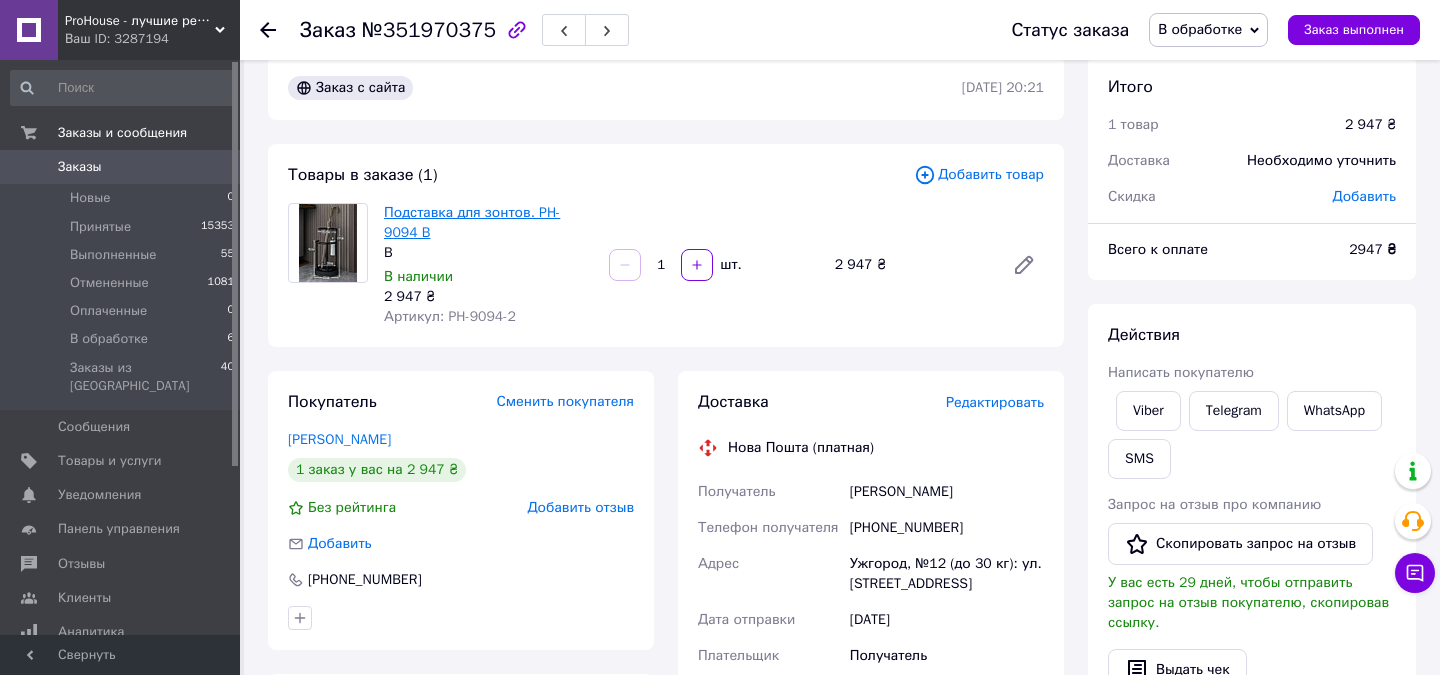 click on "Подставка для зонтов. PH-9094 B" at bounding box center (472, 222) 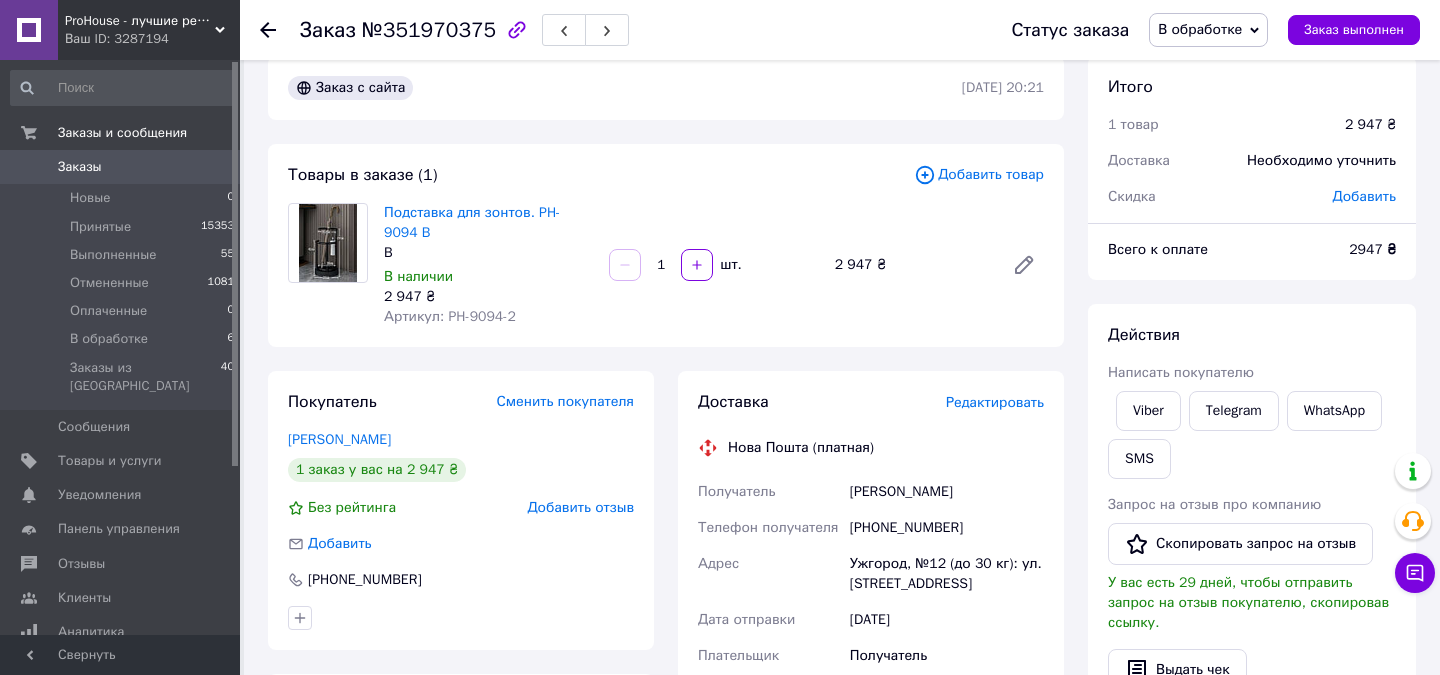 scroll, scrollTop: 71, scrollLeft: 0, axis: vertical 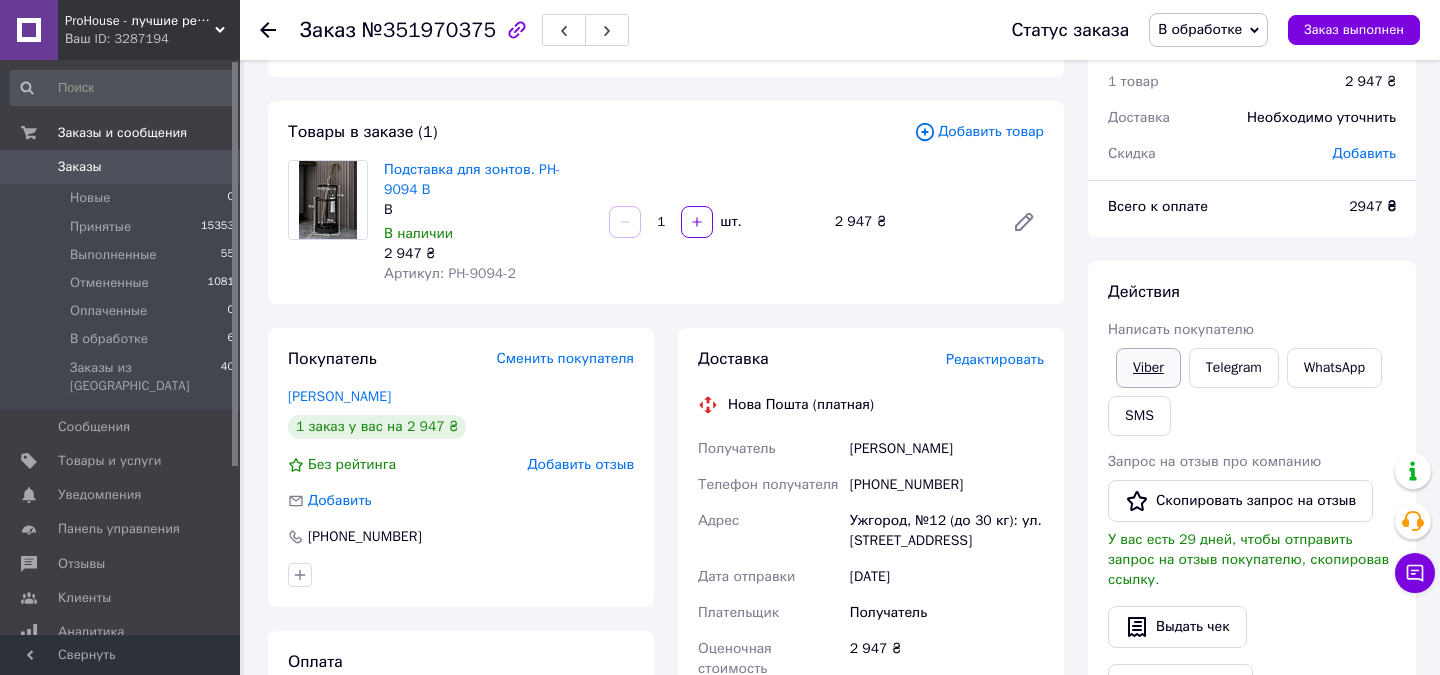 click on "Viber" at bounding box center (1148, 368) 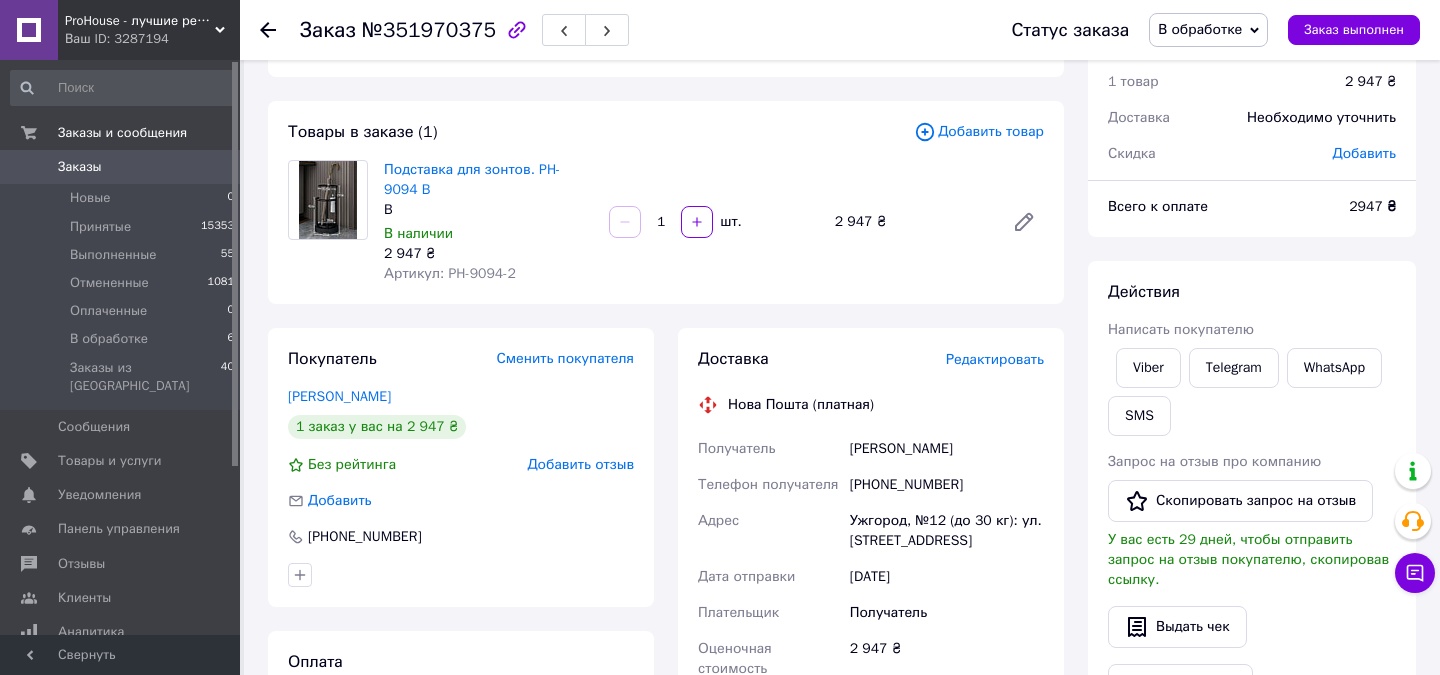 click on "№351970375" at bounding box center (429, 30) 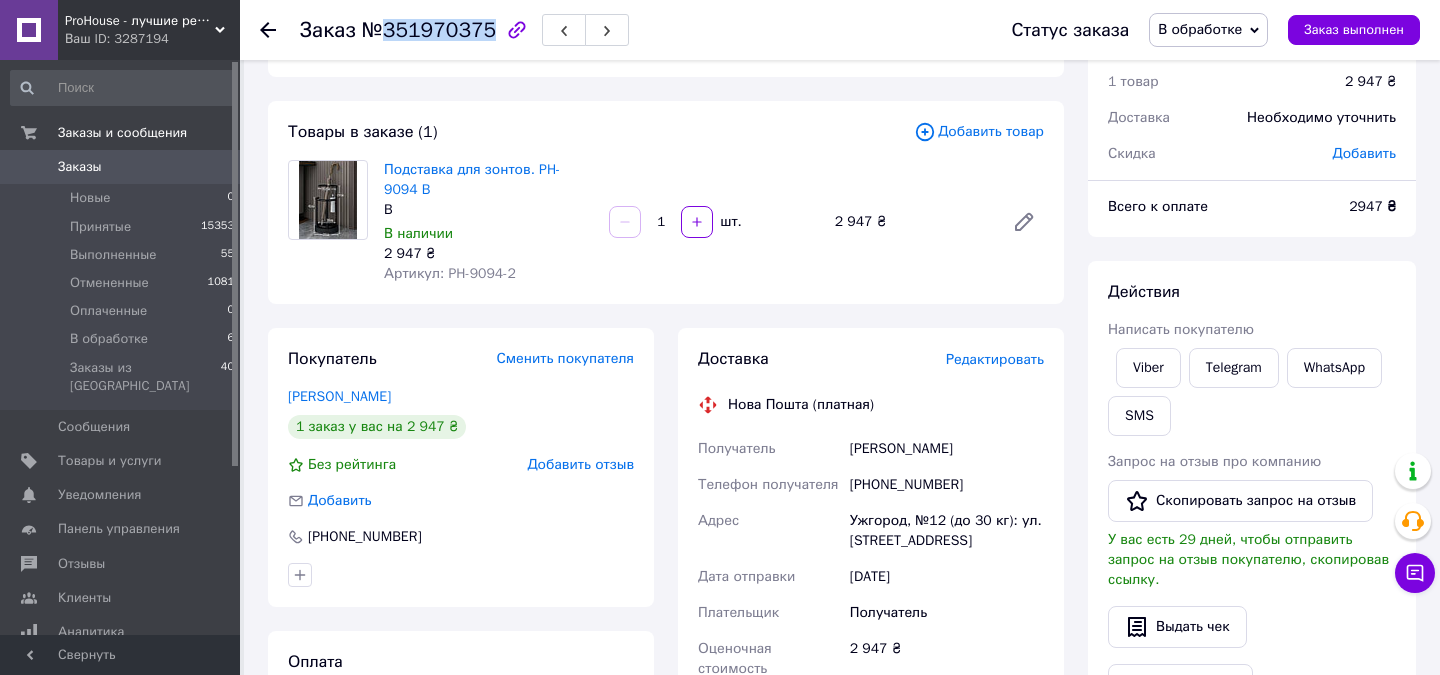 copy on "351970375" 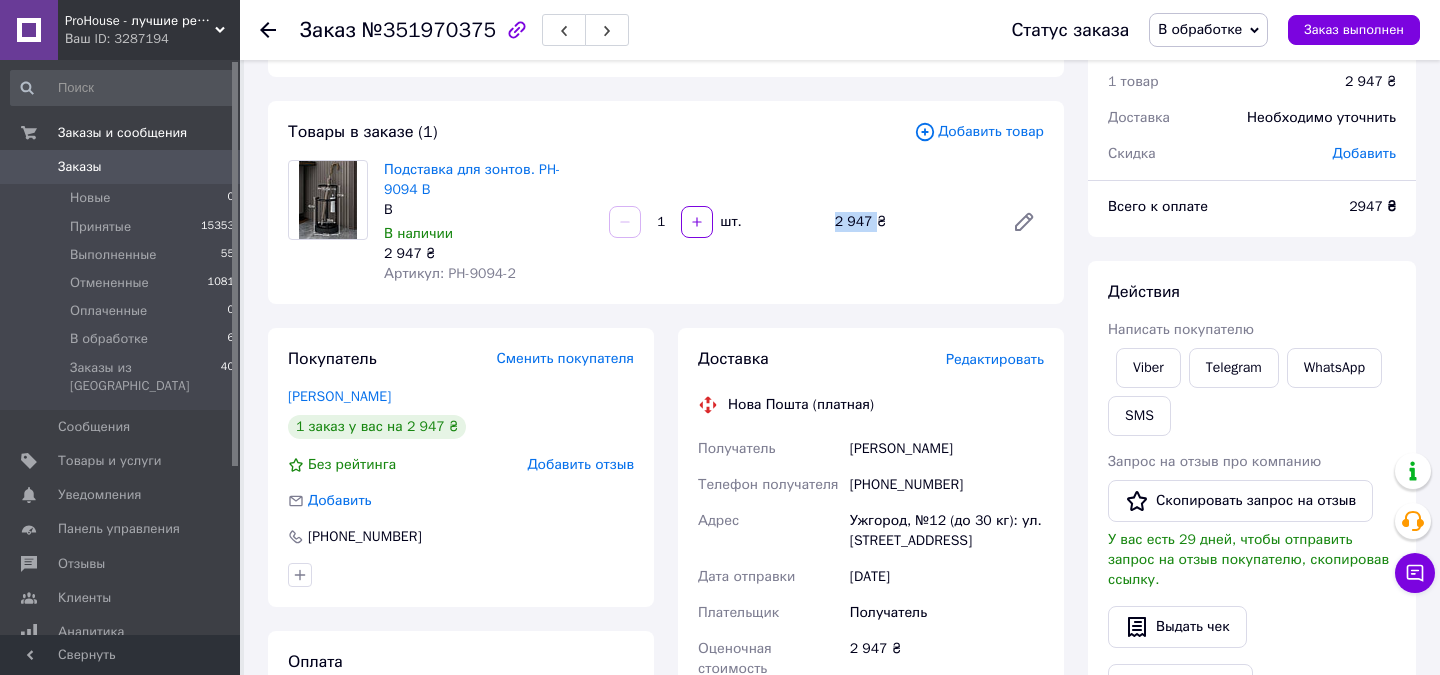 drag, startPoint x: 829, startPoint y: 221, endPoint x: 876, endPoint y: 220, distance: 47.010635 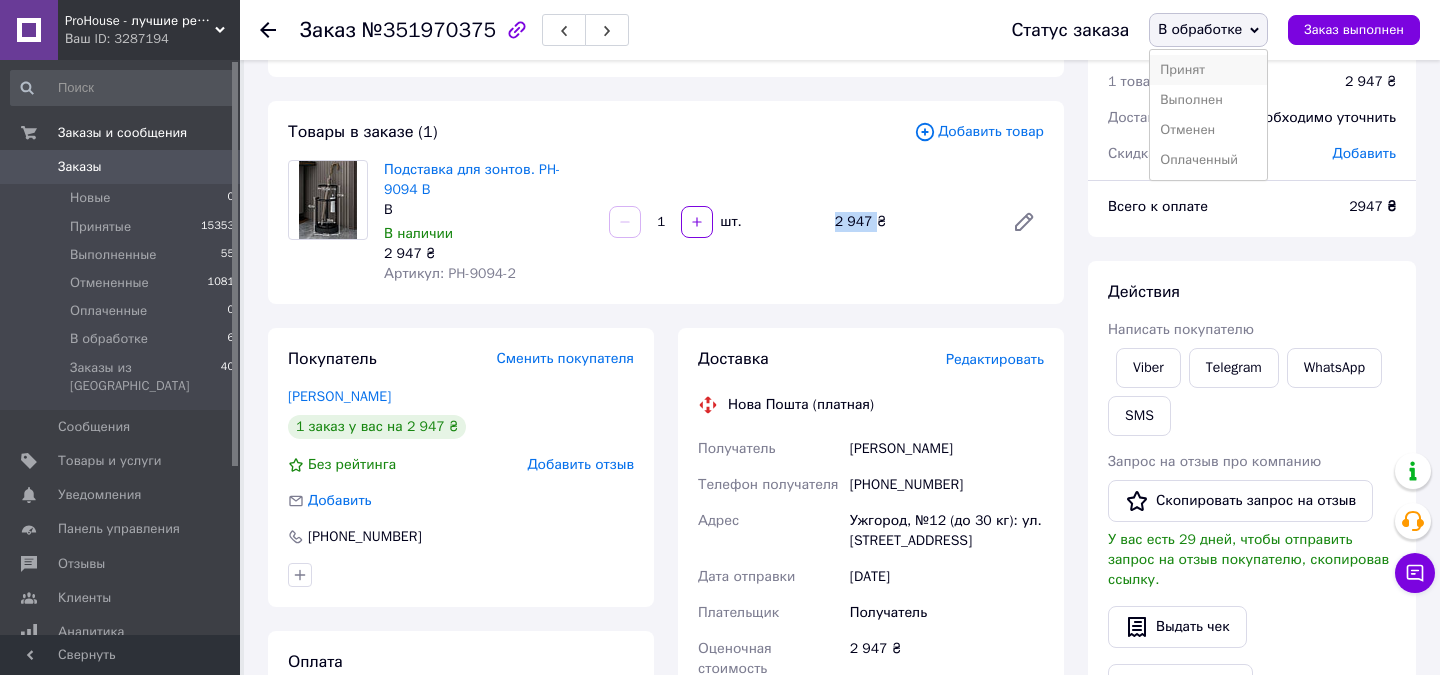 click on "Принят" at bounding box center (1208, 70) 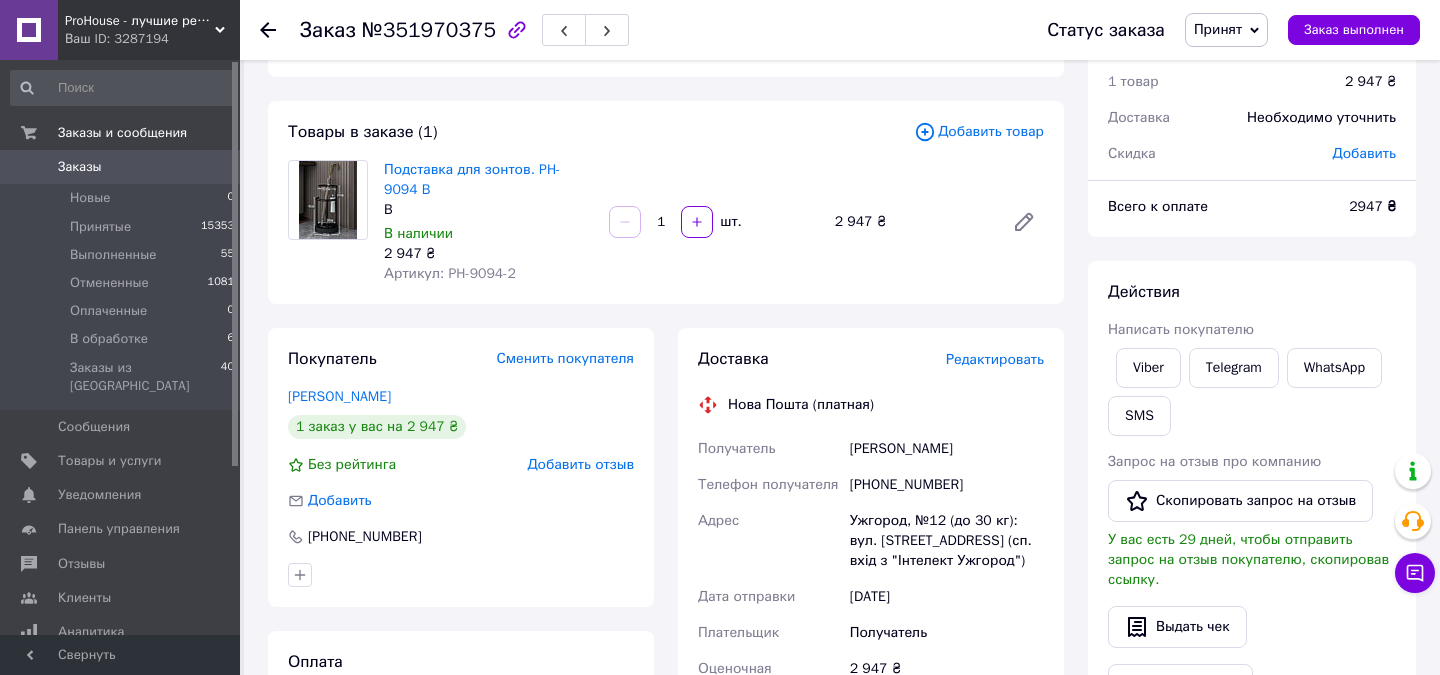 click 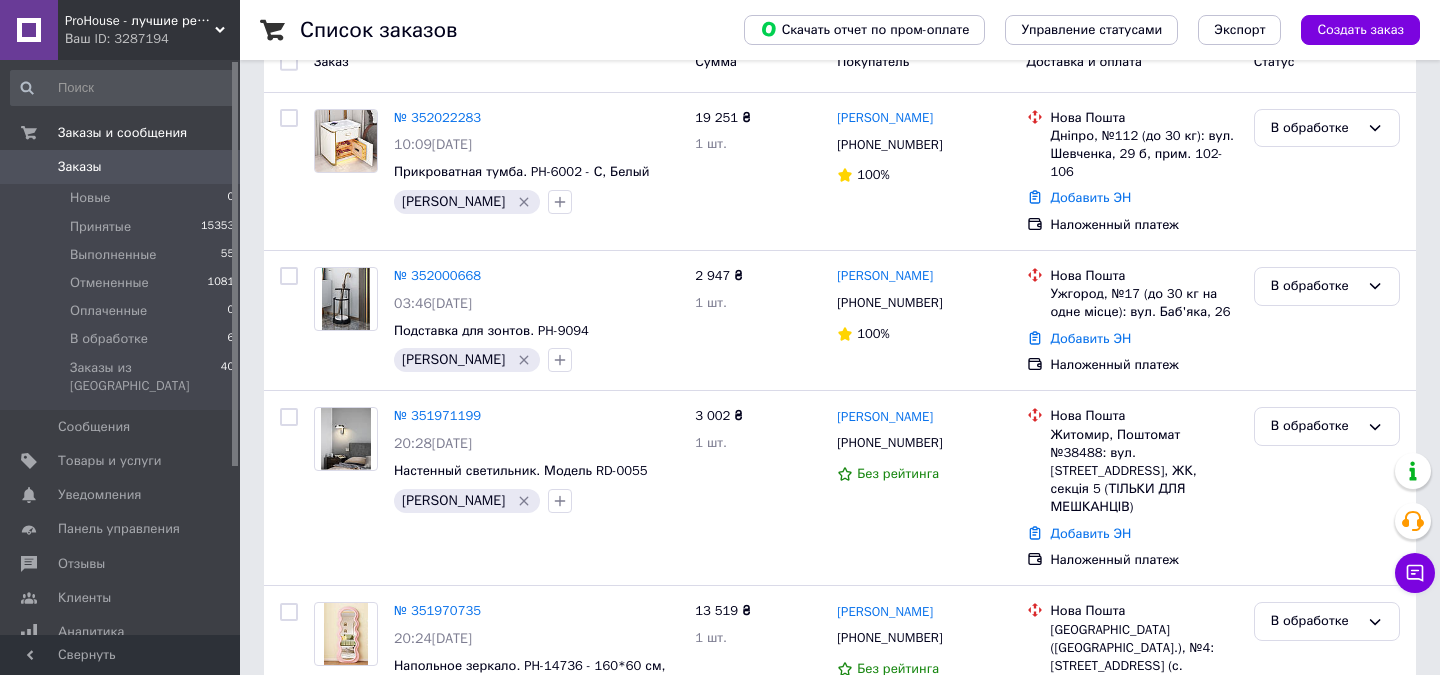 scroll, scrollTop: 169, scrollLeft: 0, axis: vertical 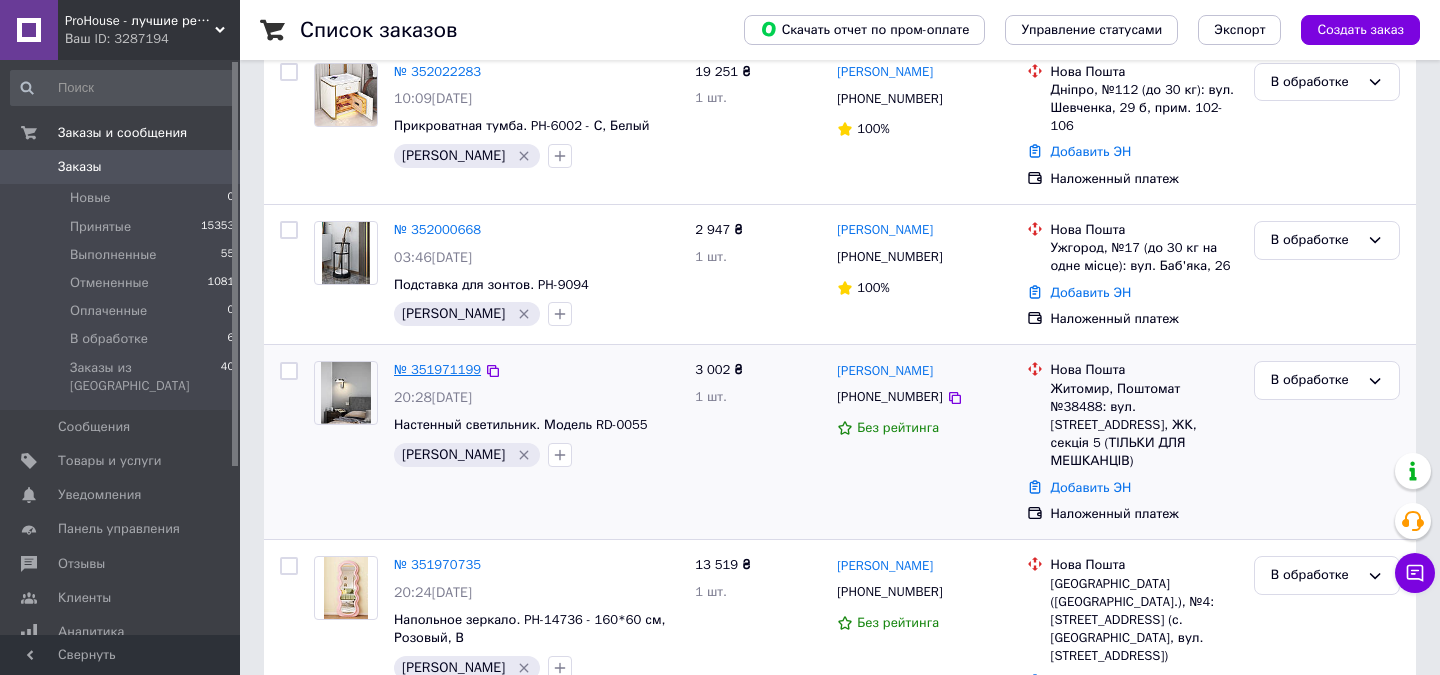 click on "№ 351971199" at bounding box center [437, 369] 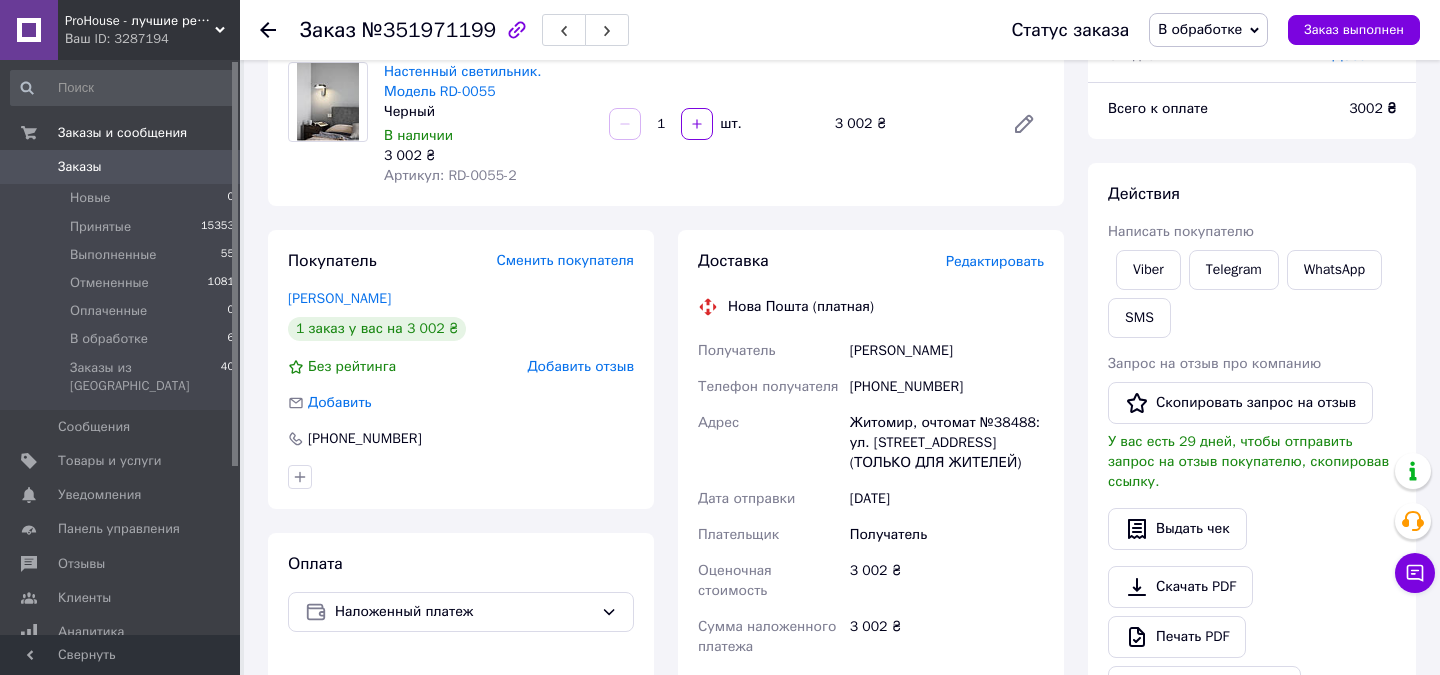 click on "[PHONE_NUMBER]" at bounding box center [947, 387] 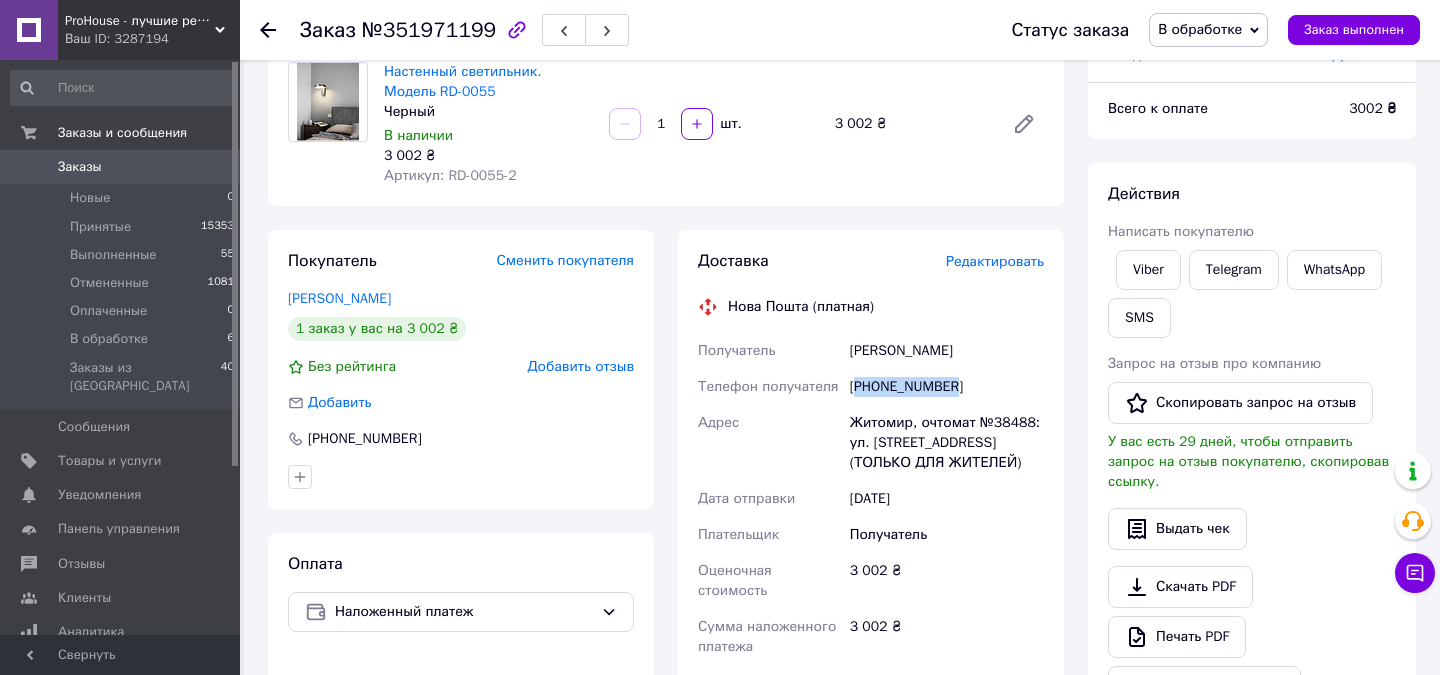 copy on "380976915080" 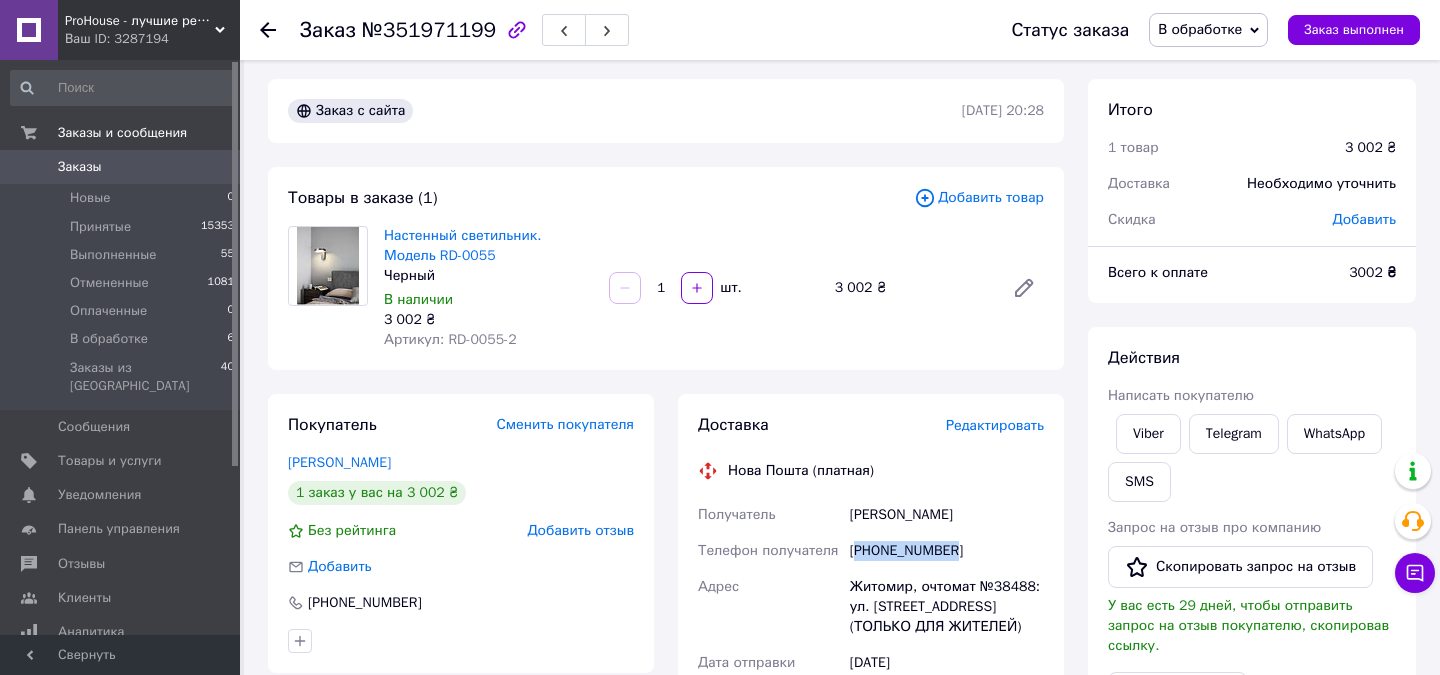 scroll, scrollTop: 18, scrollLeft: 0, axis: vertical 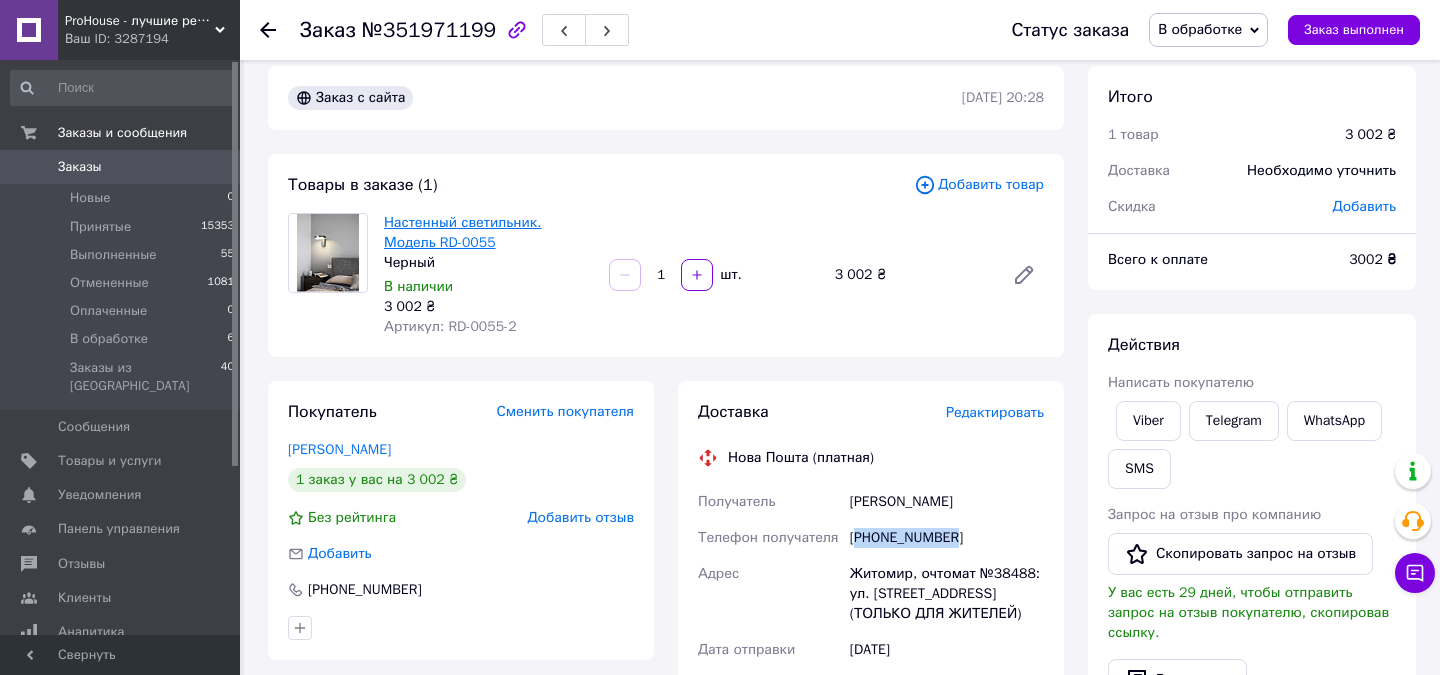 click on "Настенный светильник. Модель RD-0055" at bounding box center [462, 232] 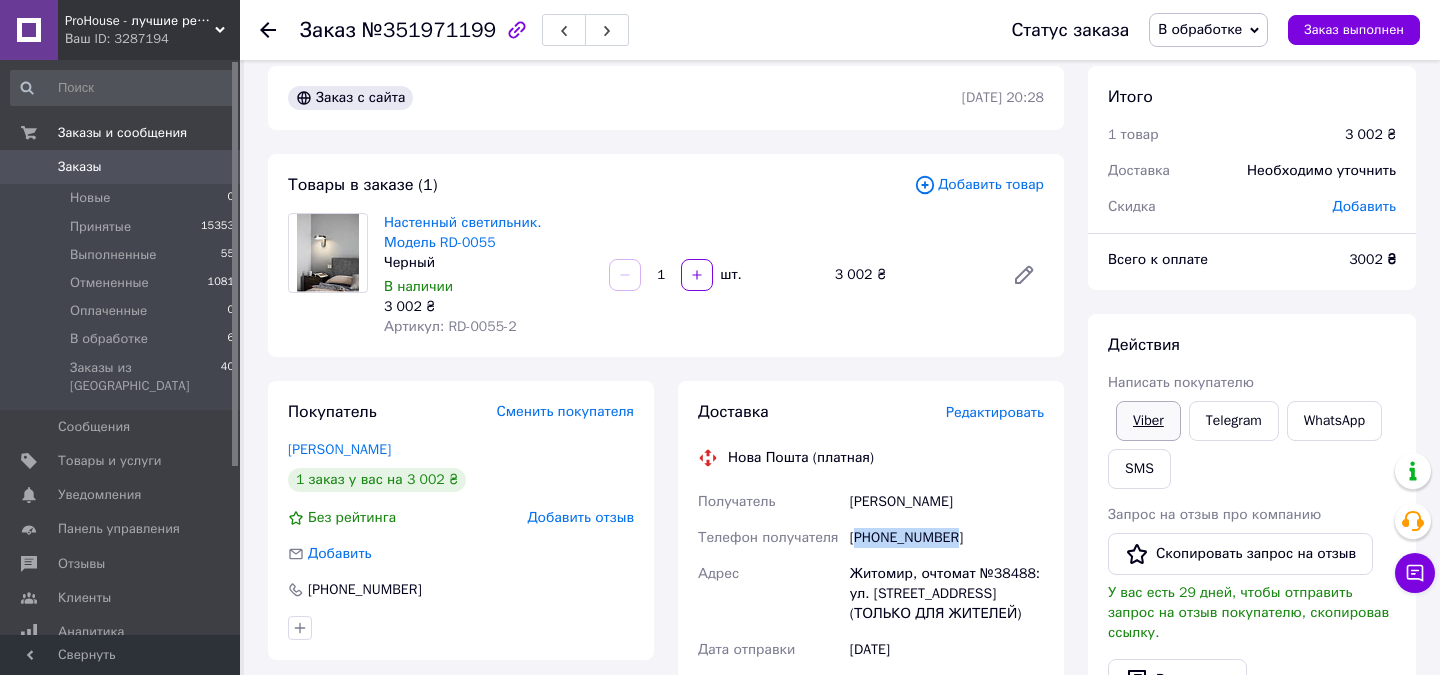click on "Viber" at bounding box center [1148, 421] 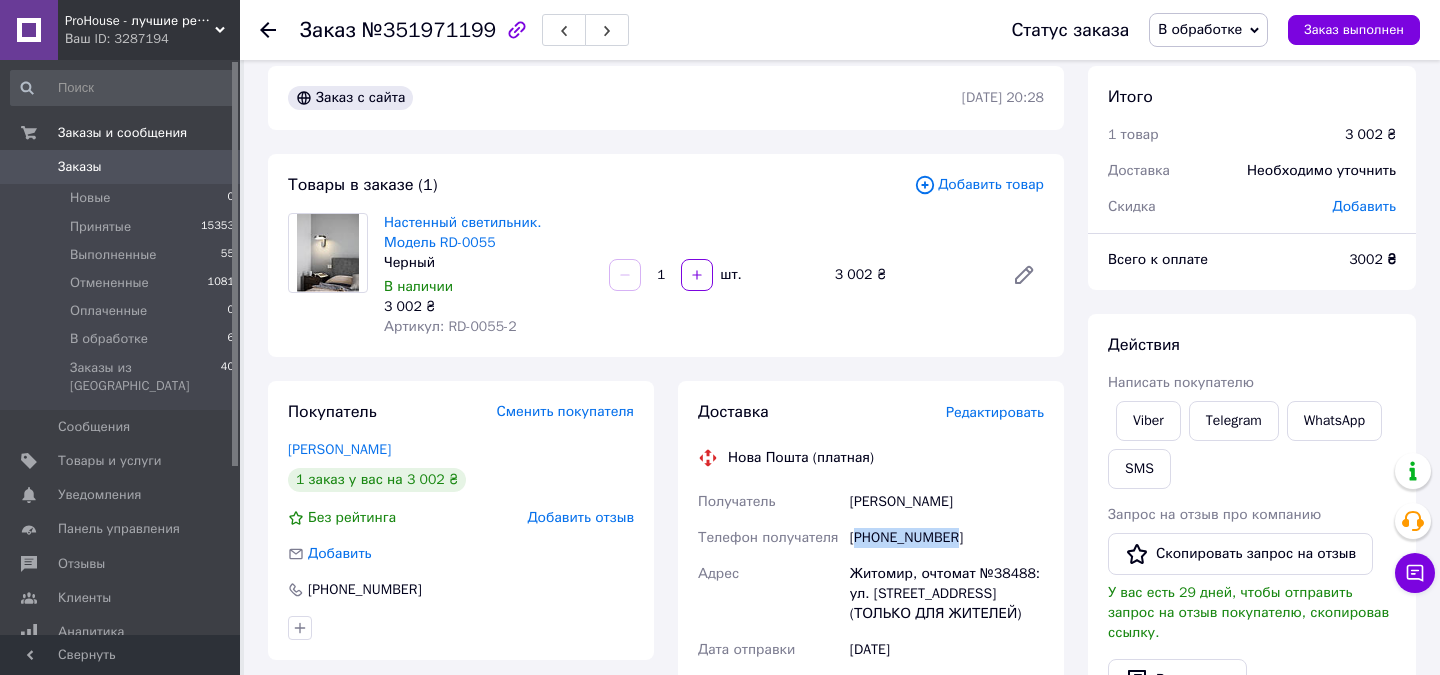 click on "В обработке" at bounding box center [1208, 30] 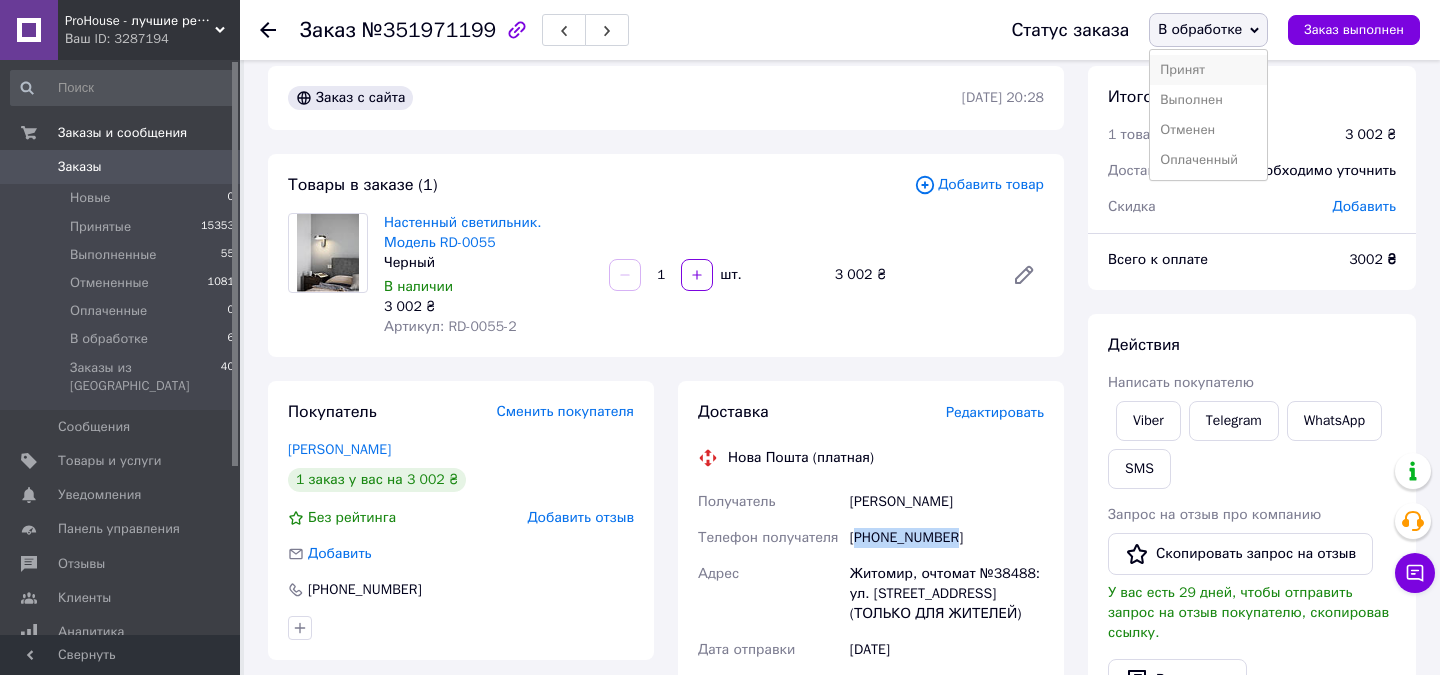 click on "Принят" at bounding box center [1208, 70] 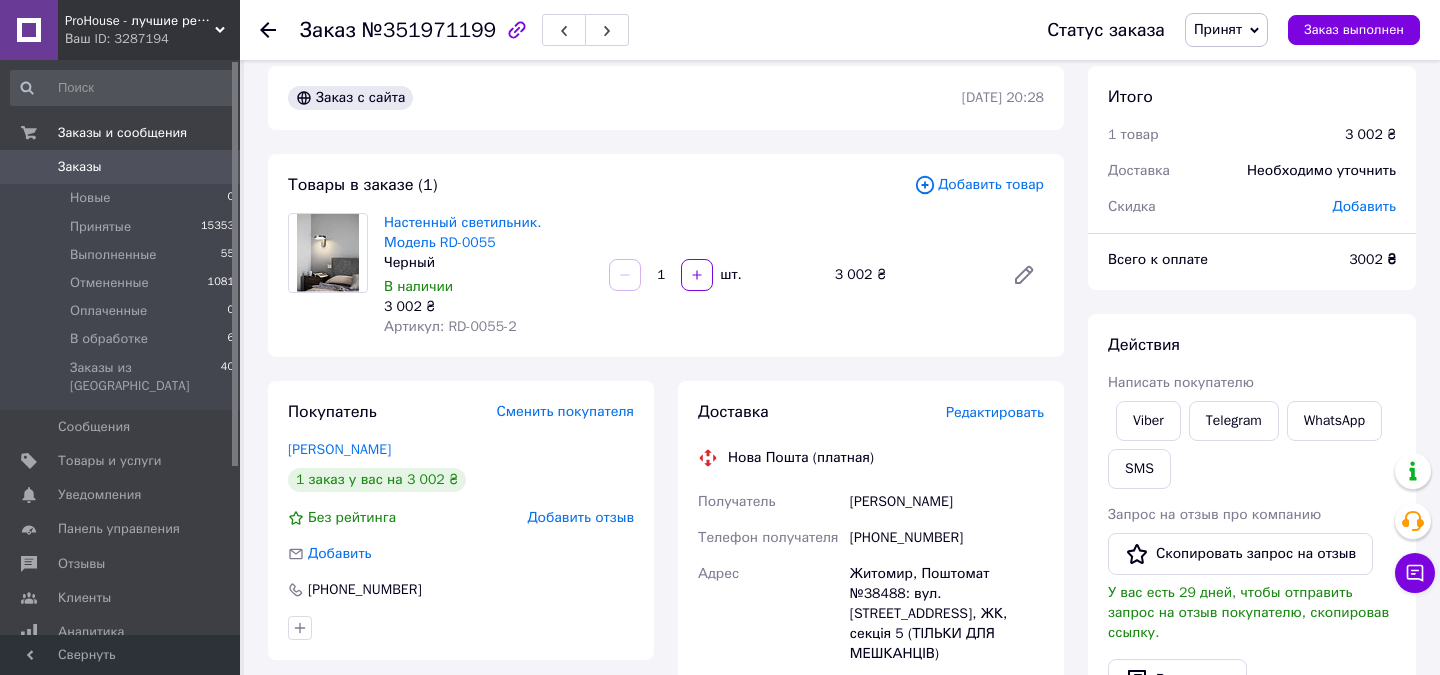 click 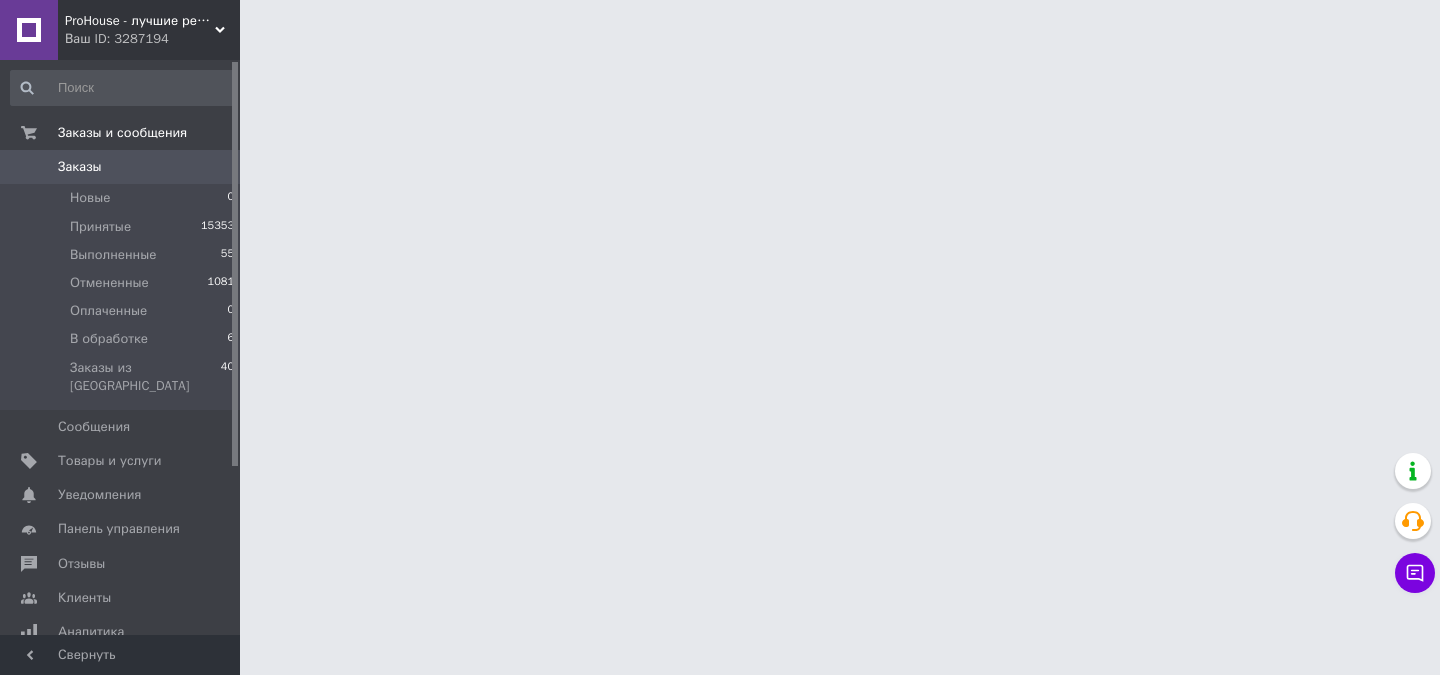 scroll, scrollTop: 0, scrollLeft: 0, axis: both 